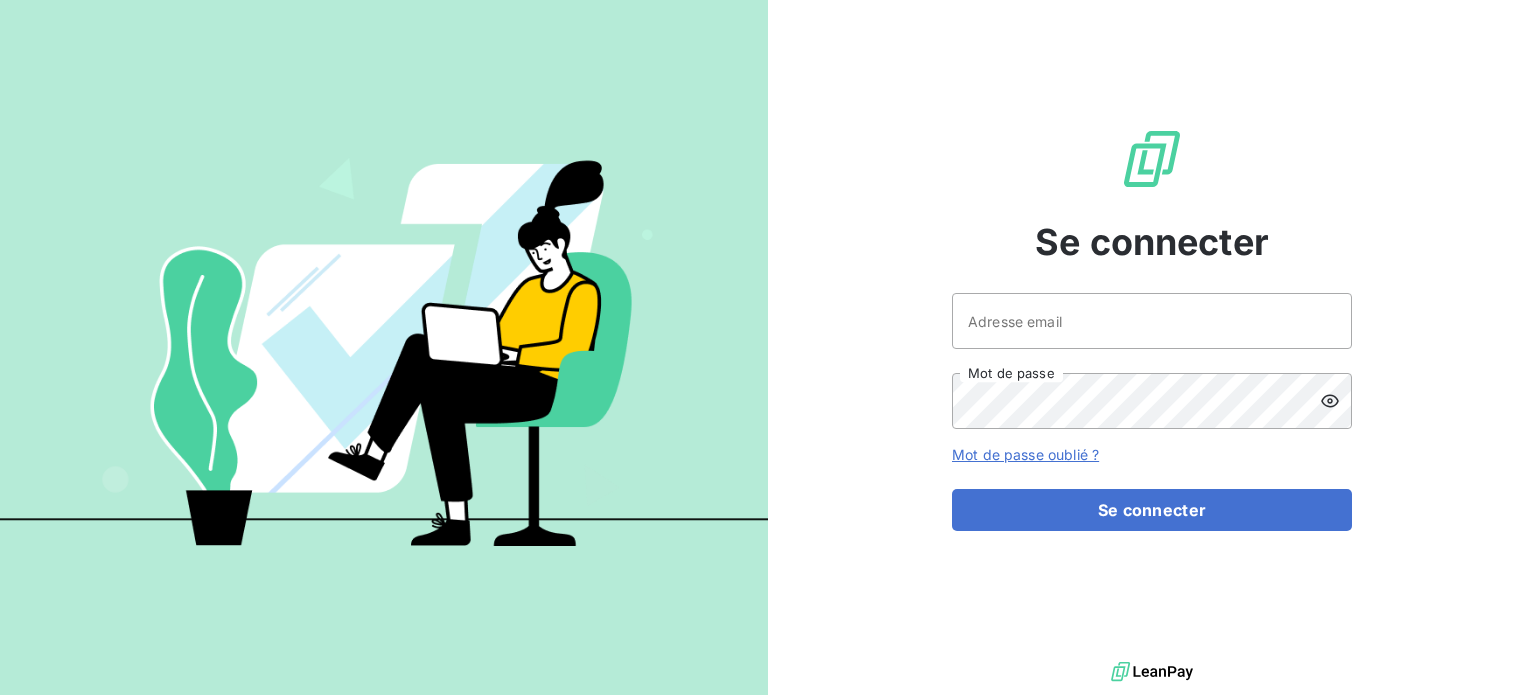 scroll, scrollTop: 0, scrollLeft: 0, axis: both 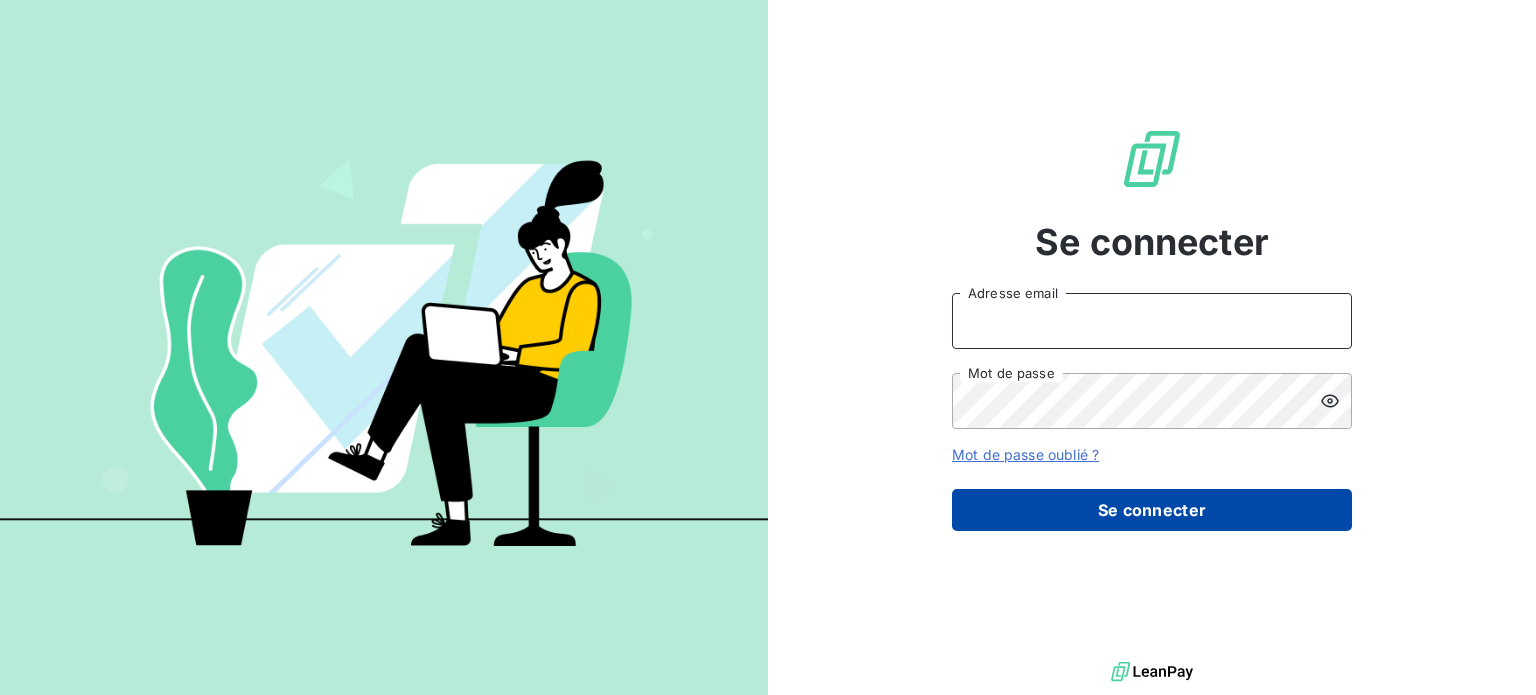 type on "[USERNAME]@[DOMAIN]" 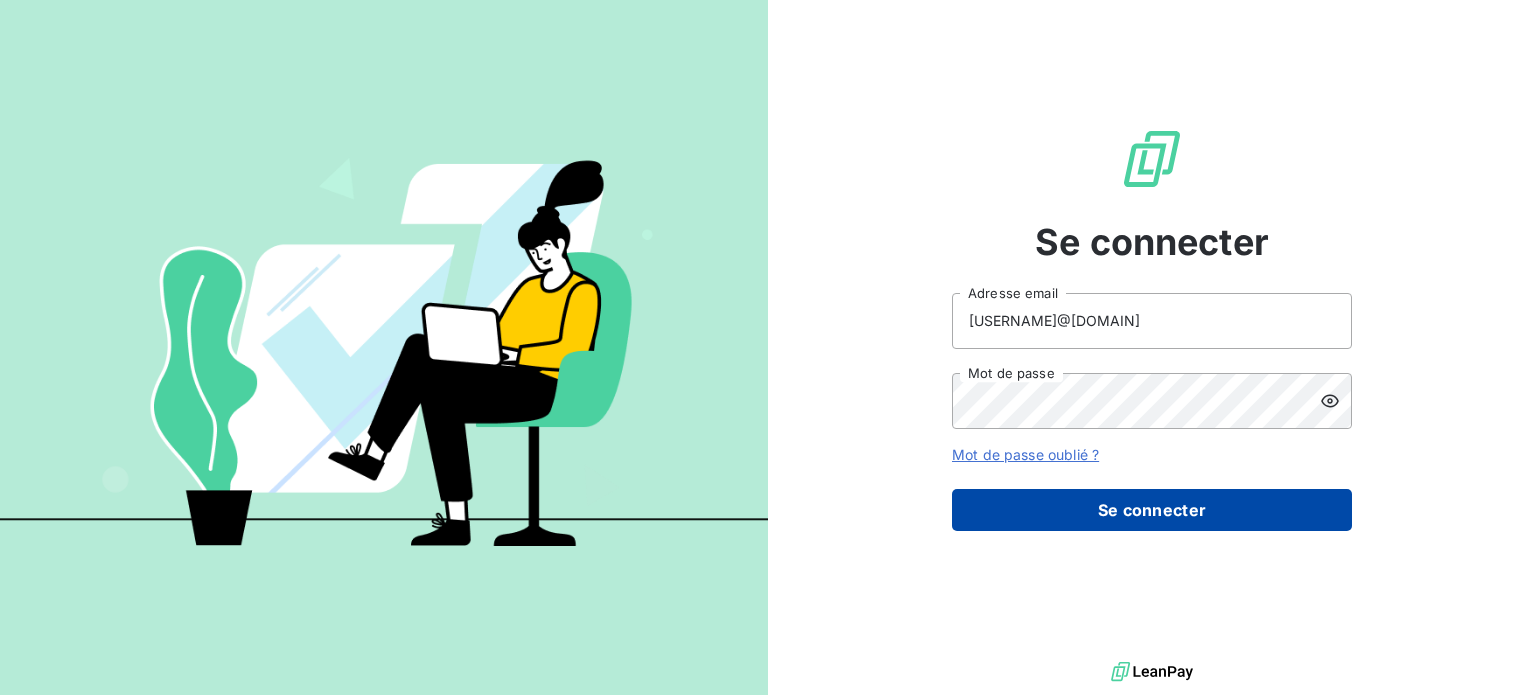 click on "Se connecter" at bounding box center [1152, 510] 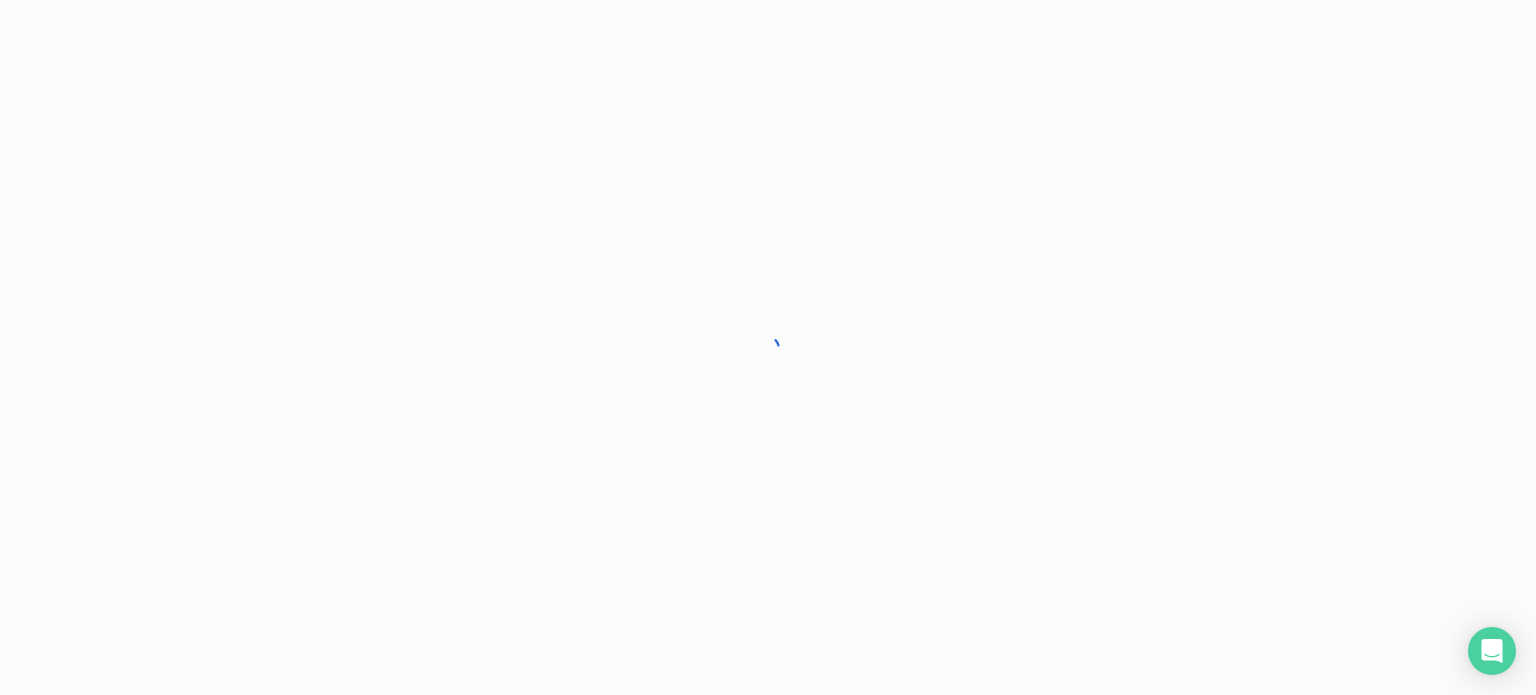 scroll, scrollTop: 0, scrollLeft: 0, axis: both 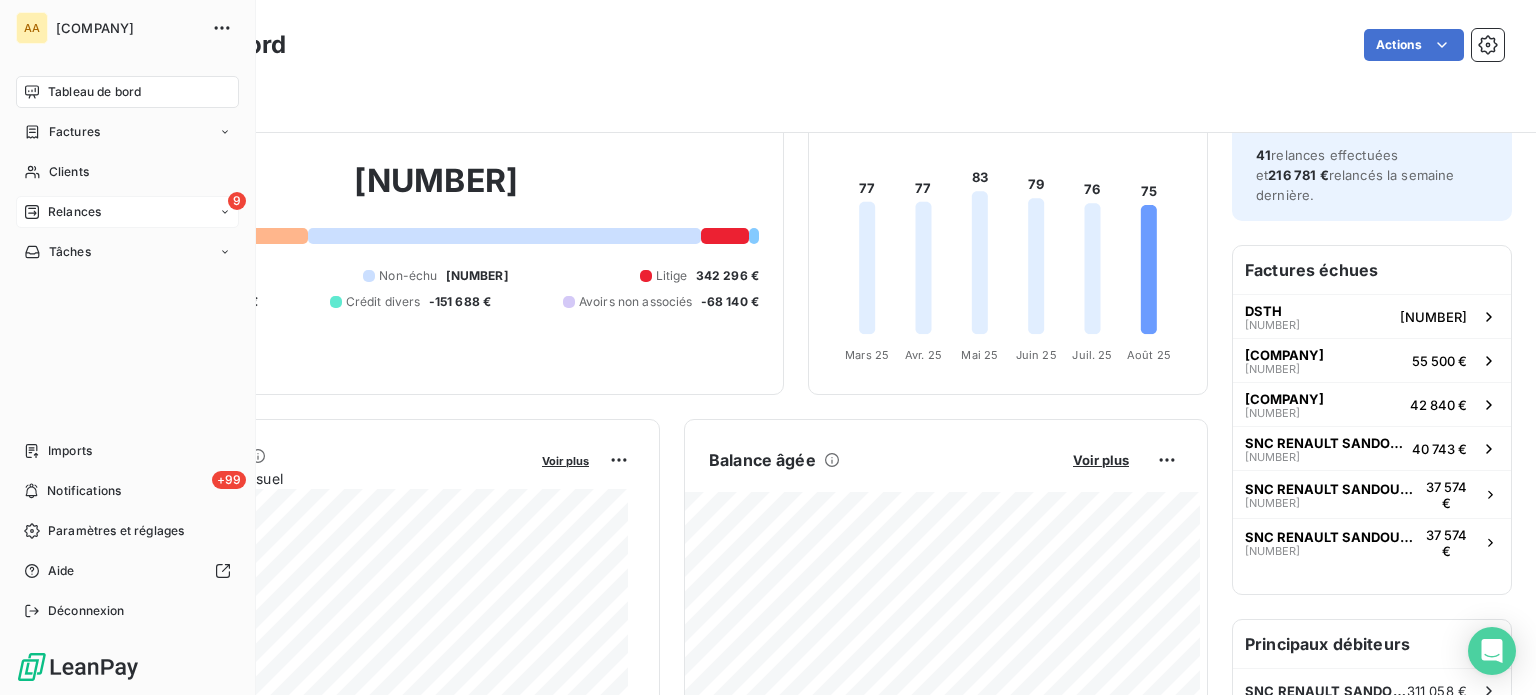 click on "Relances" at bounding box center [74, 212] 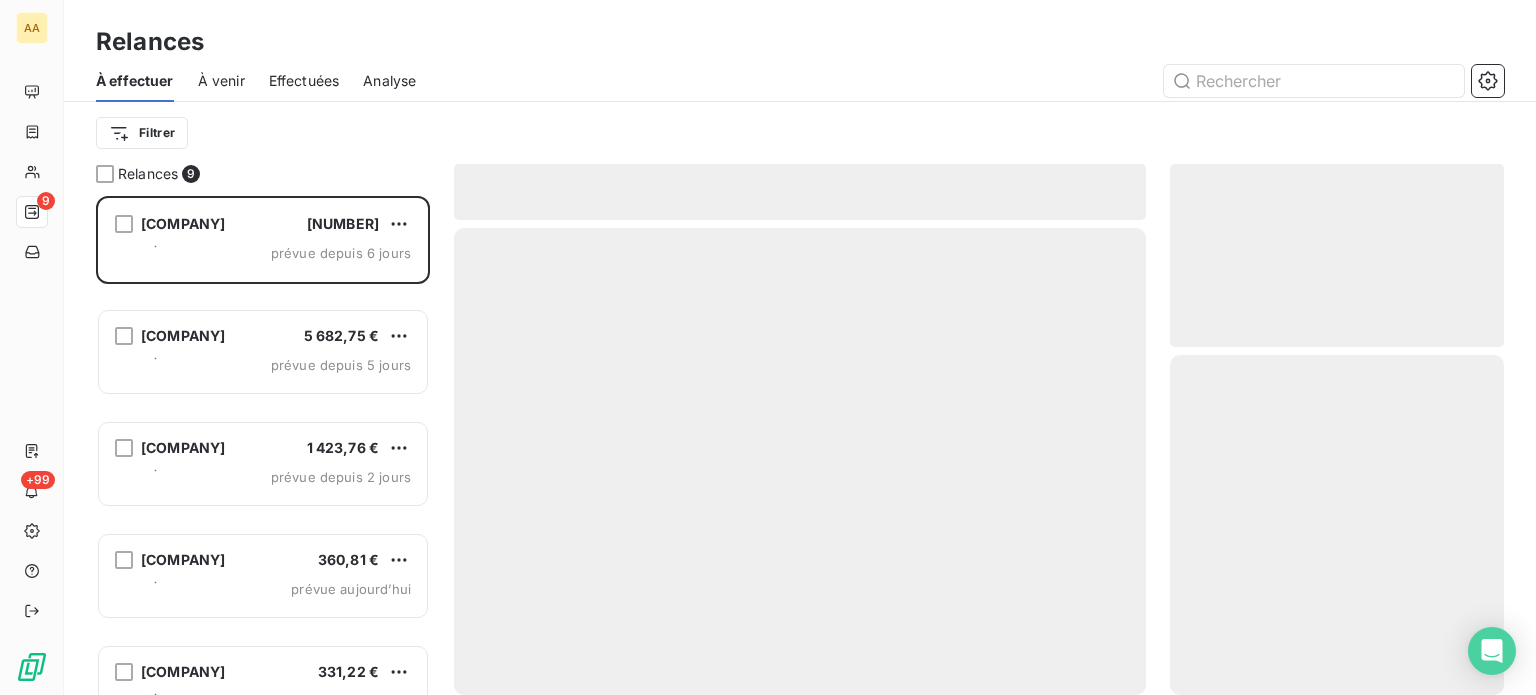 scroll, scrollTop: 16, scrollLeft: 16, axis: both 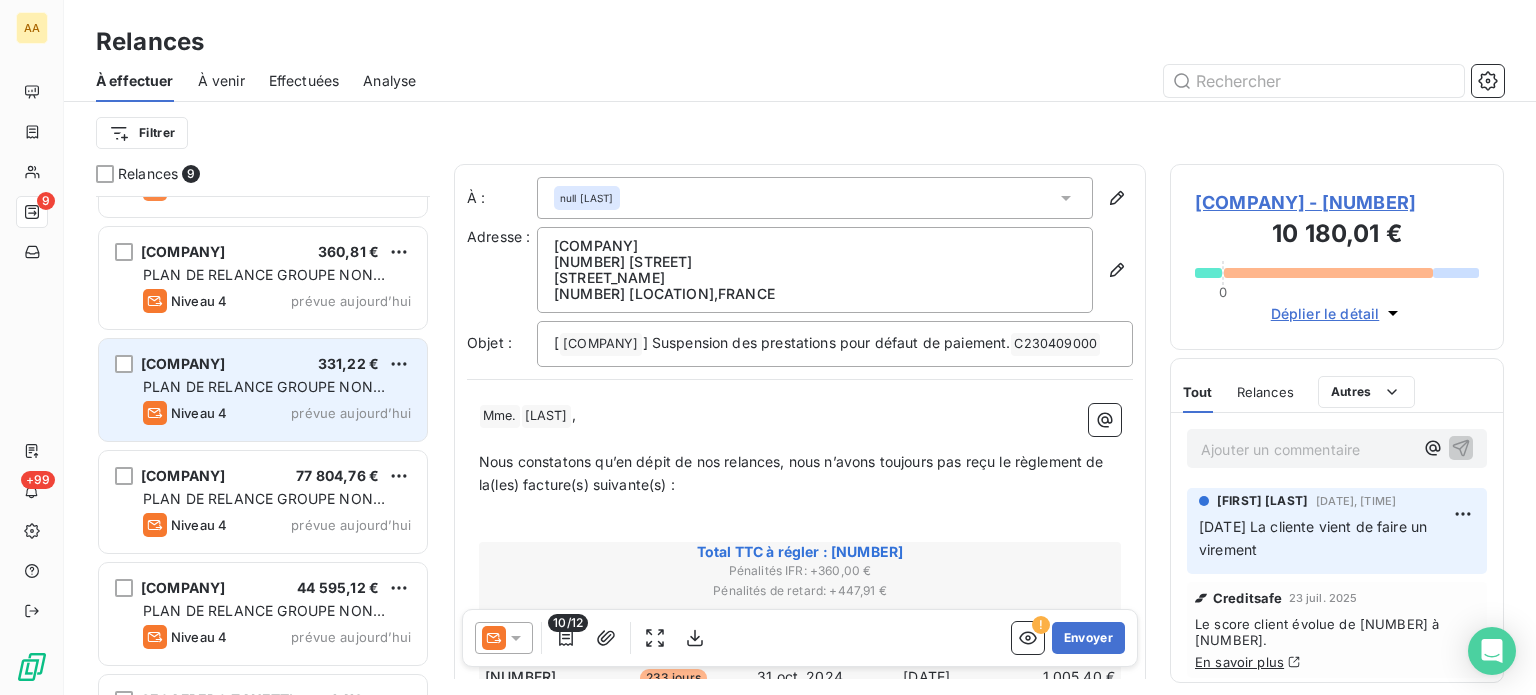 click on "TRANSDEV NORMANDIE INTERURBAIN [AMOUNT] PLAN DE RELANCE GROUPE NON AUTOMATIQUE Niveau 4 prévue aujourd’hui" at bounding box center (263, 390) 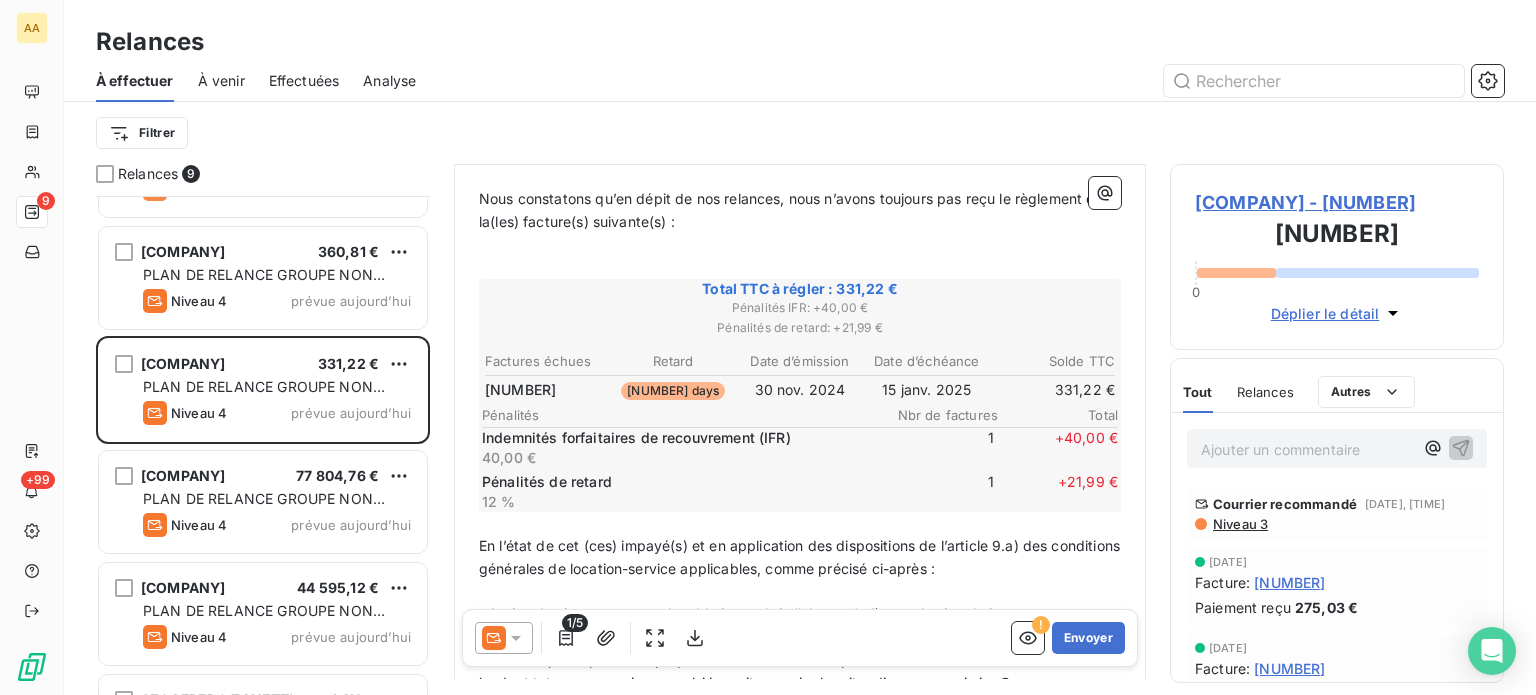 scroll, scrollTop: 300, scrollLeft: 0, axis: vertical 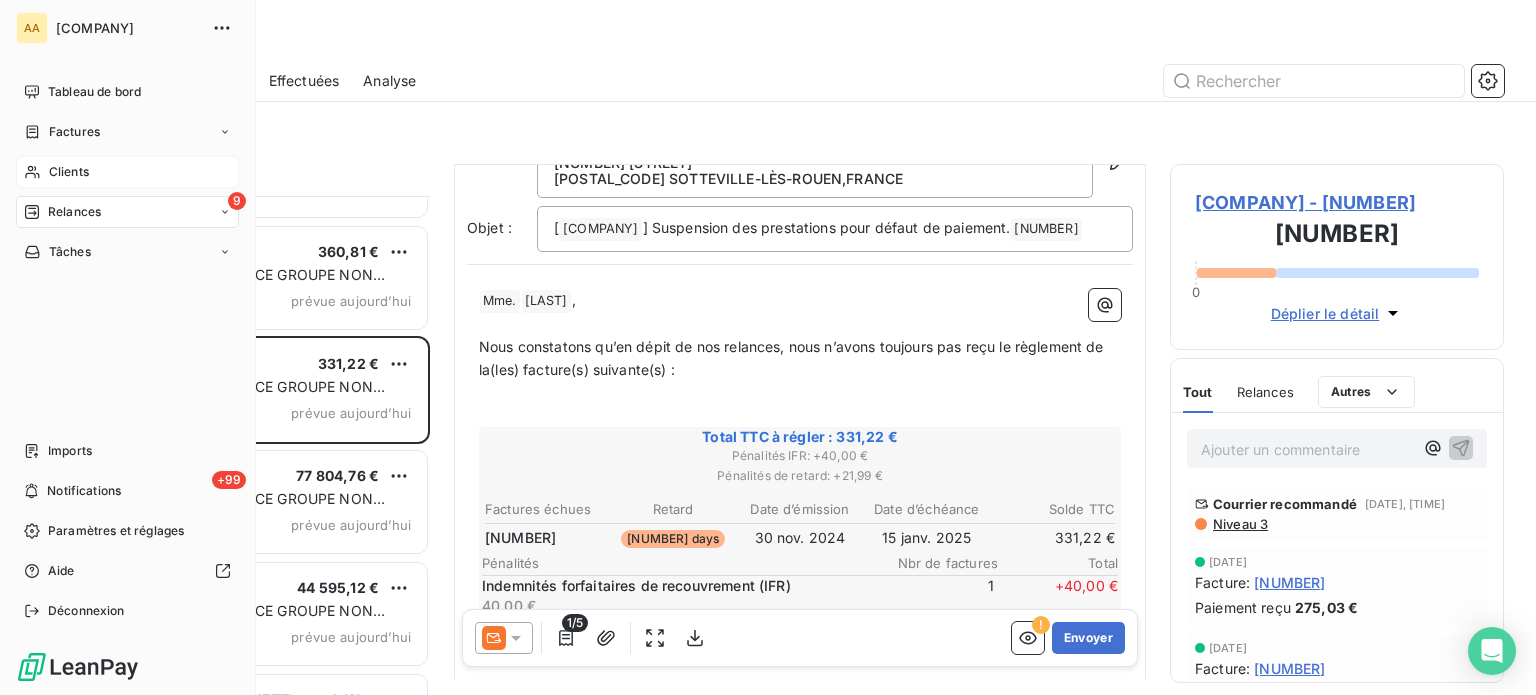 click on "Clients" at bounding box center (69, 172) 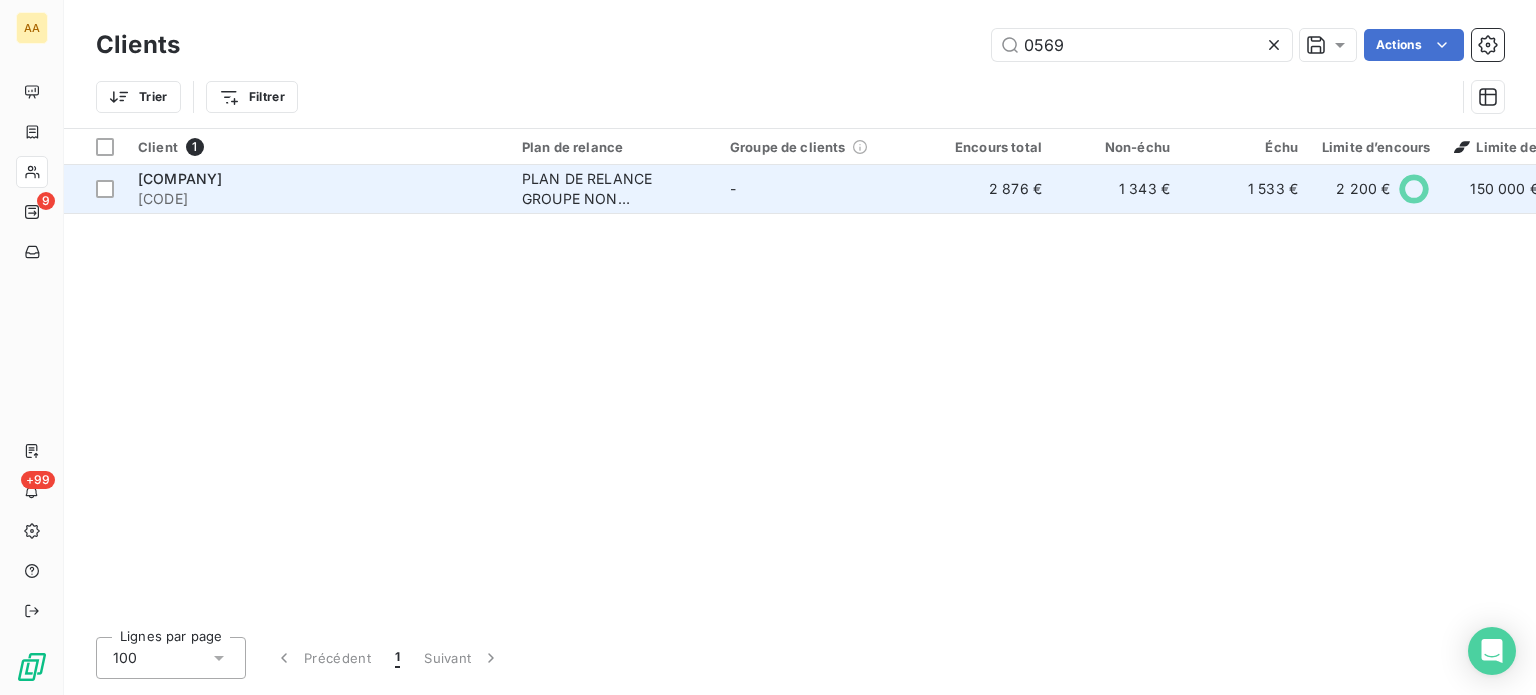 type on "0569" 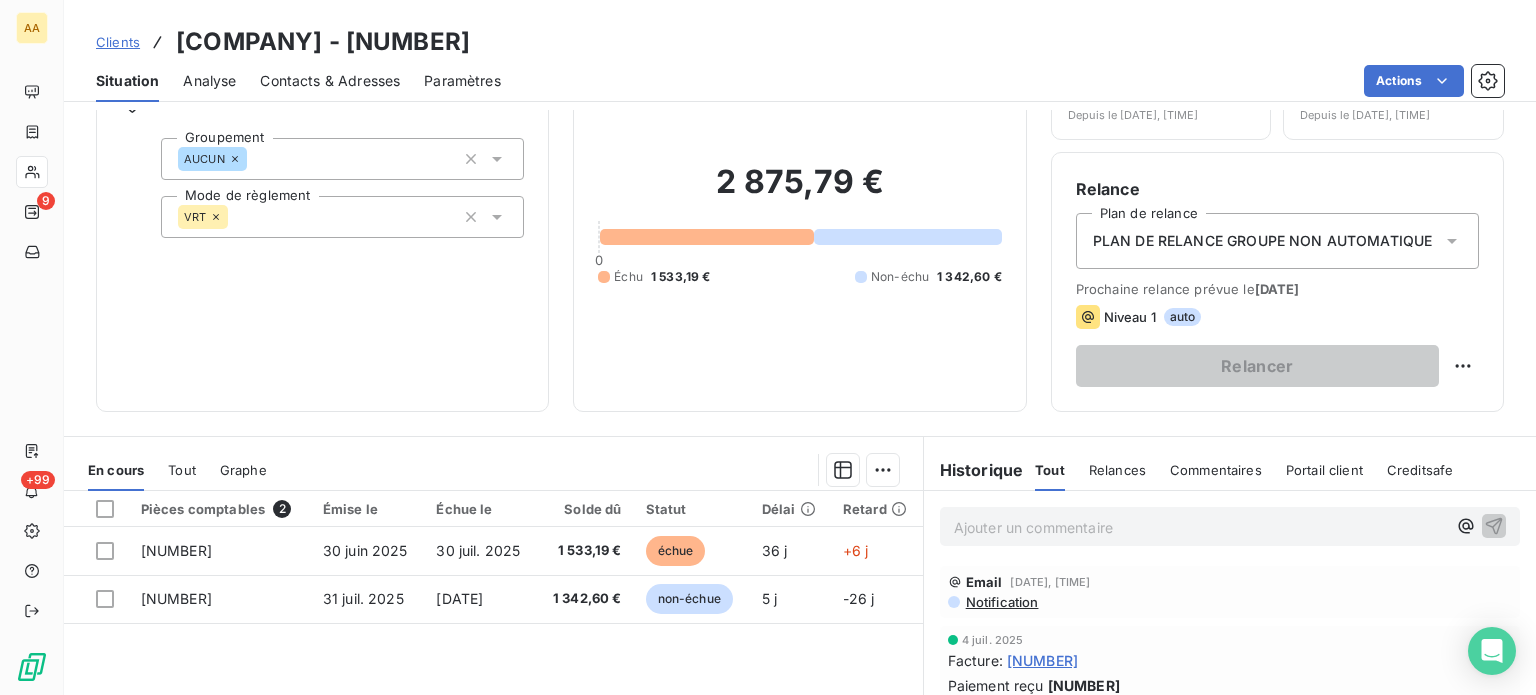 scroll, scrollTop: 200, scrollLeft: 0, axis: vertical 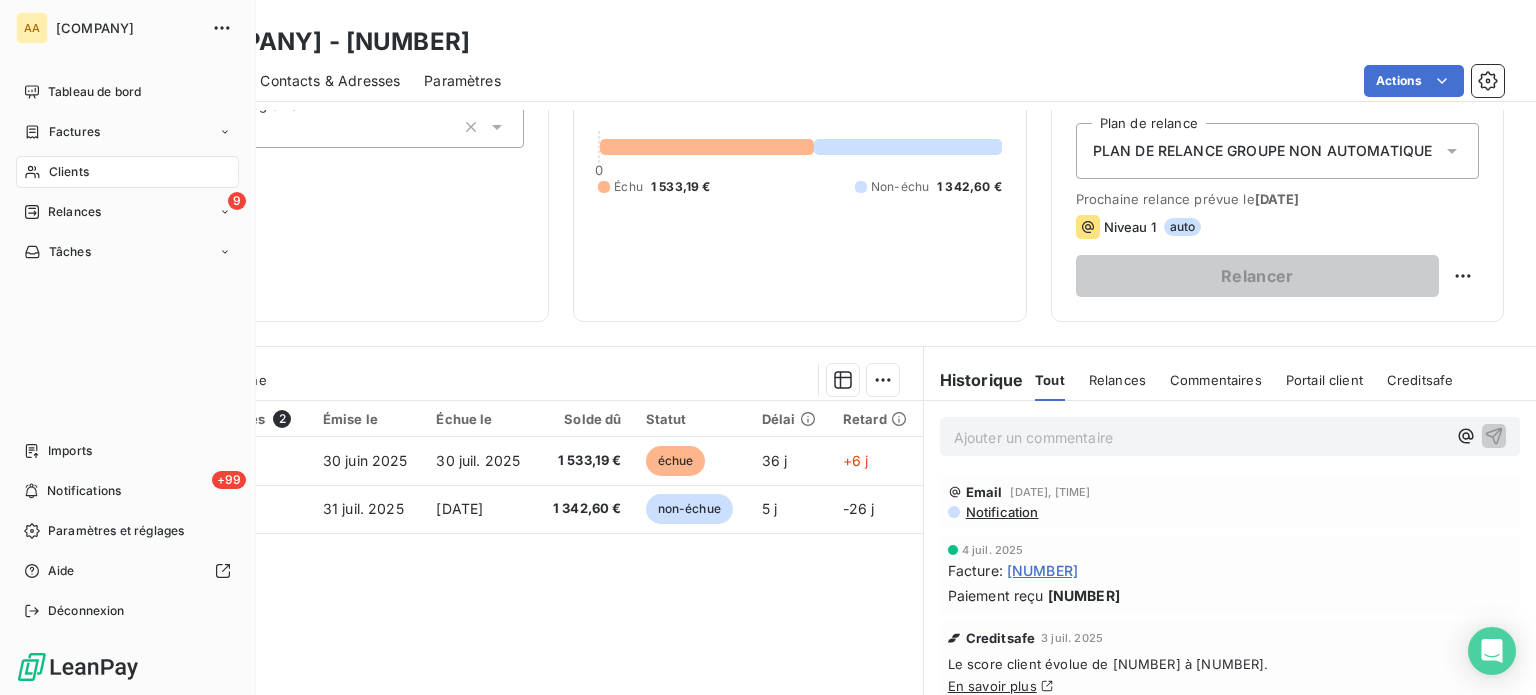 click on "Clients" at bounding box center (127, 172) 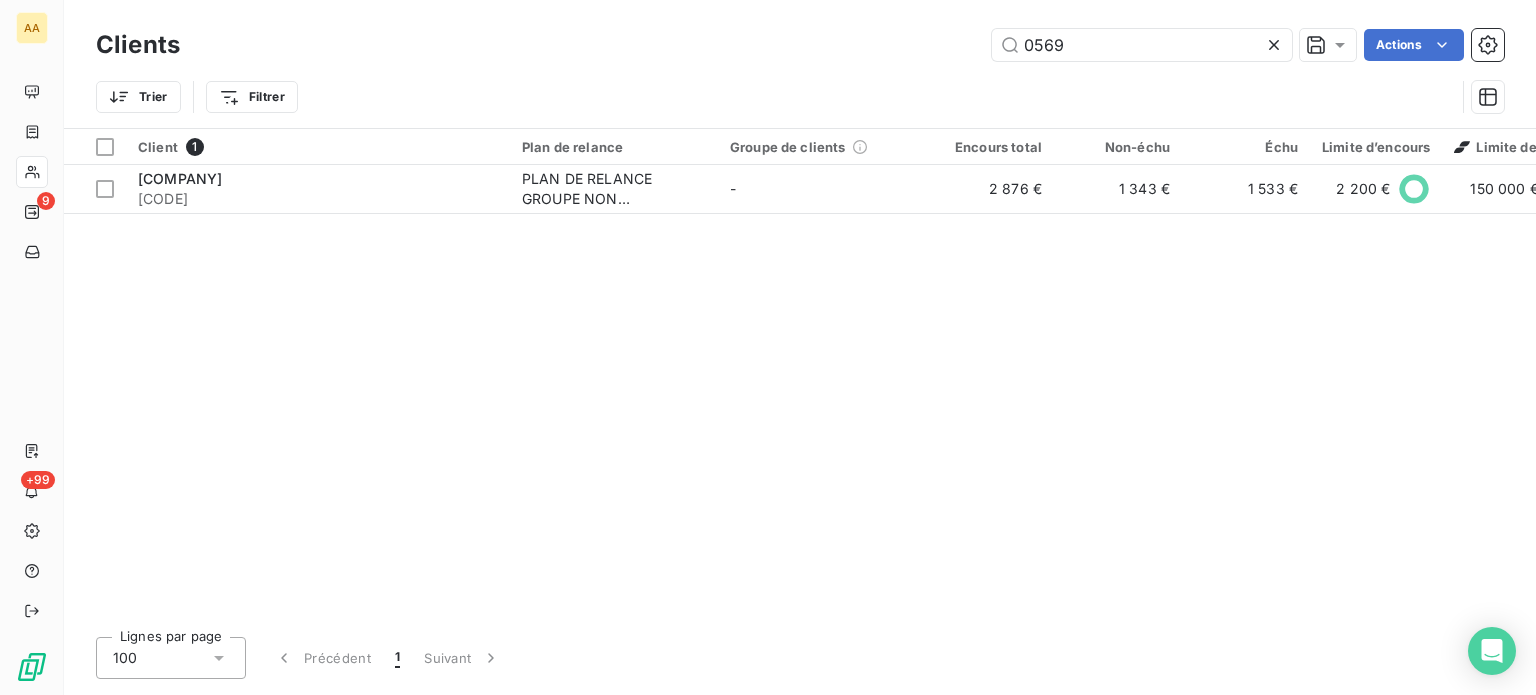 drag, startPoint x: 1086, startPoint y: 44, endPoint x: 802, endPoint y: 33, distance: 284.21295 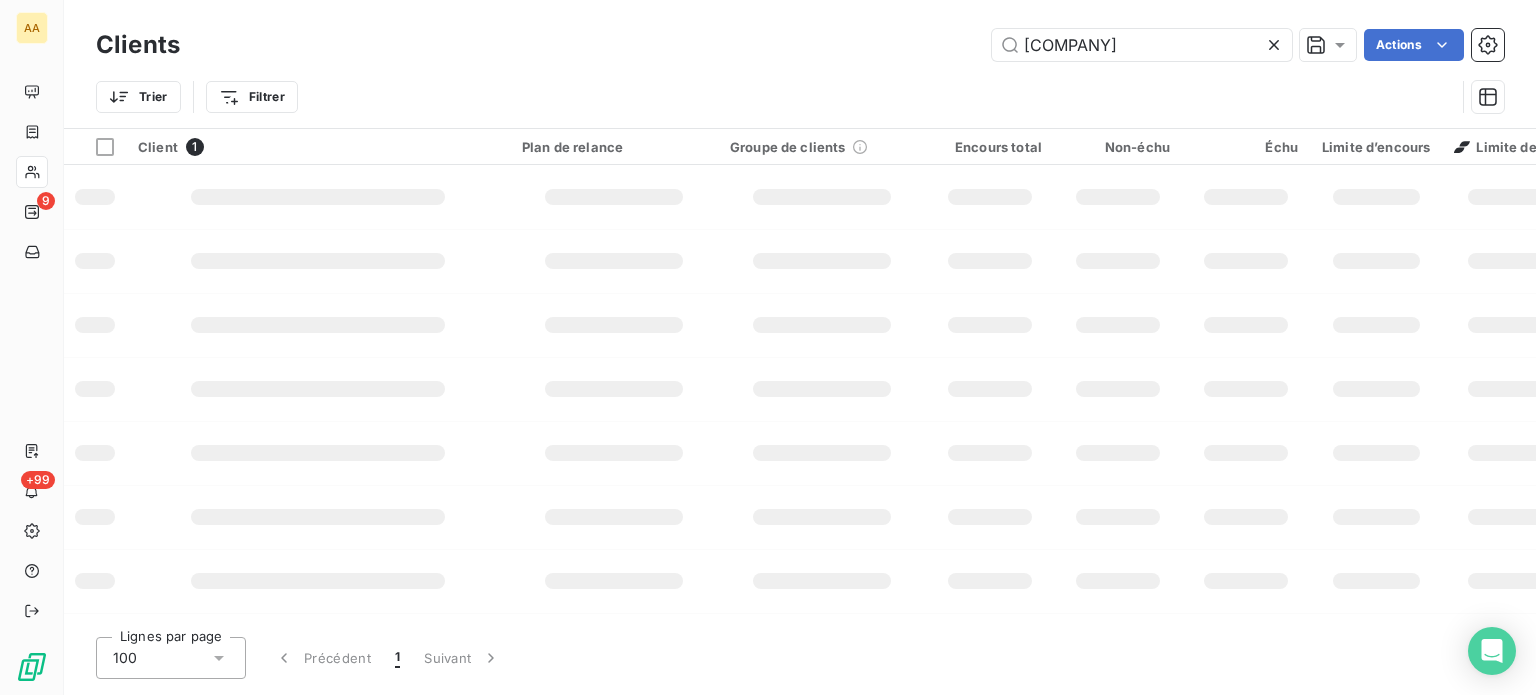 type on "[COMPANY]" 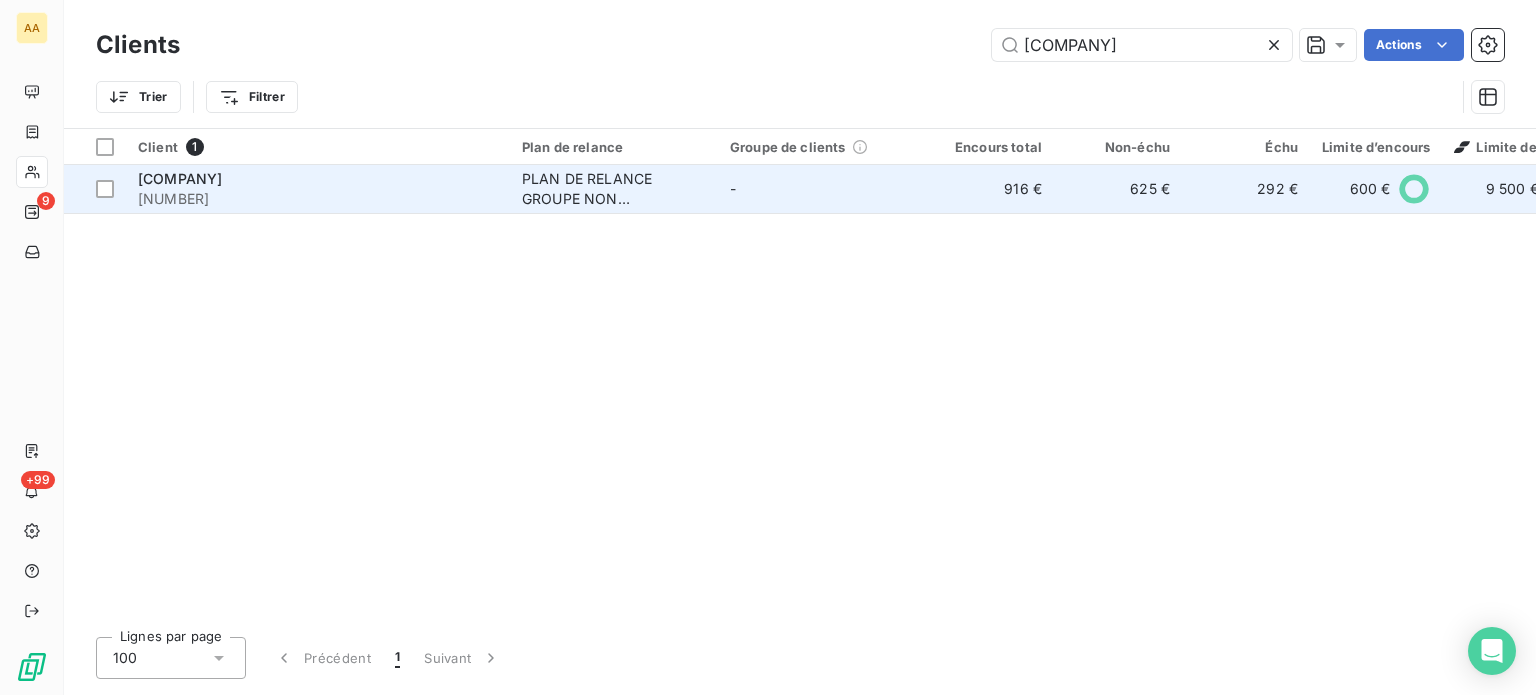 click on "[COMPANY]" at bounding box center (318, 179) 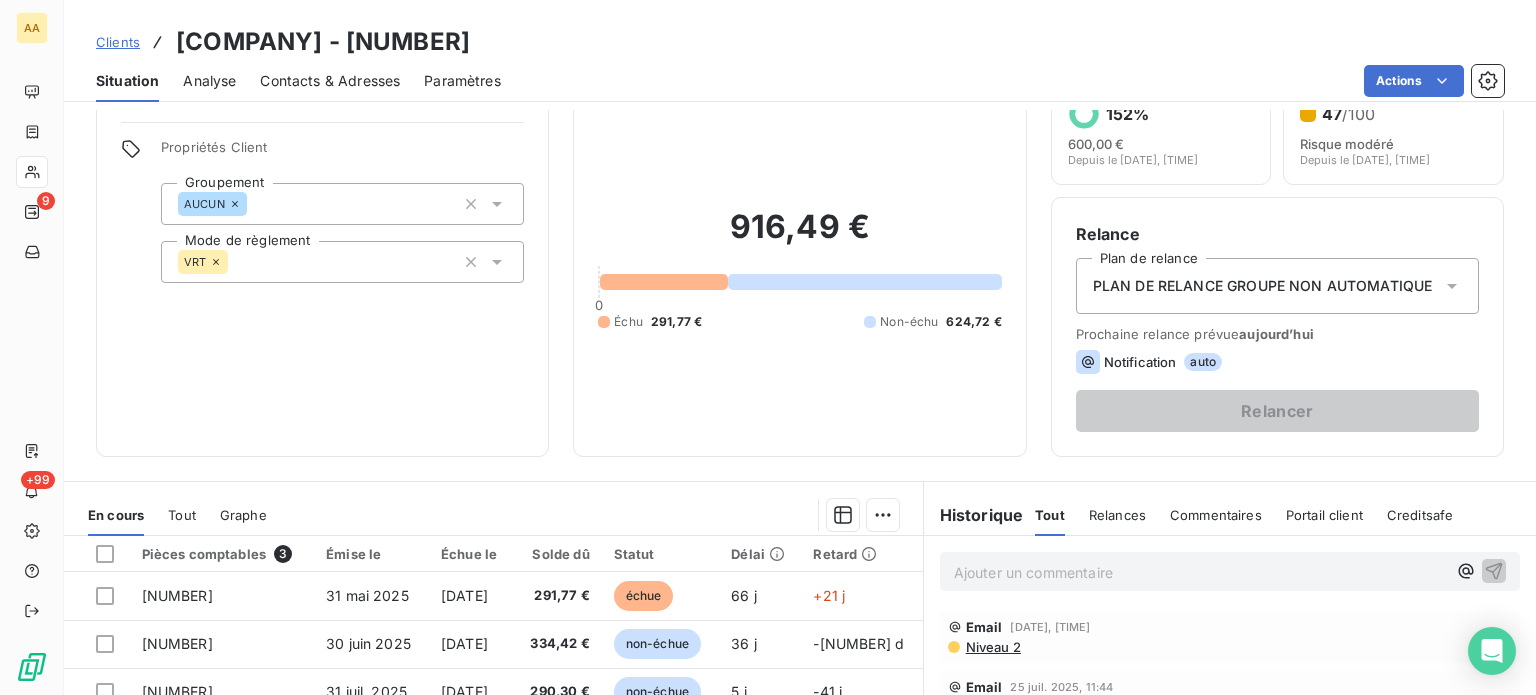 scroll, scrollTop: 100, scrollLeft: 0, axis: vertical 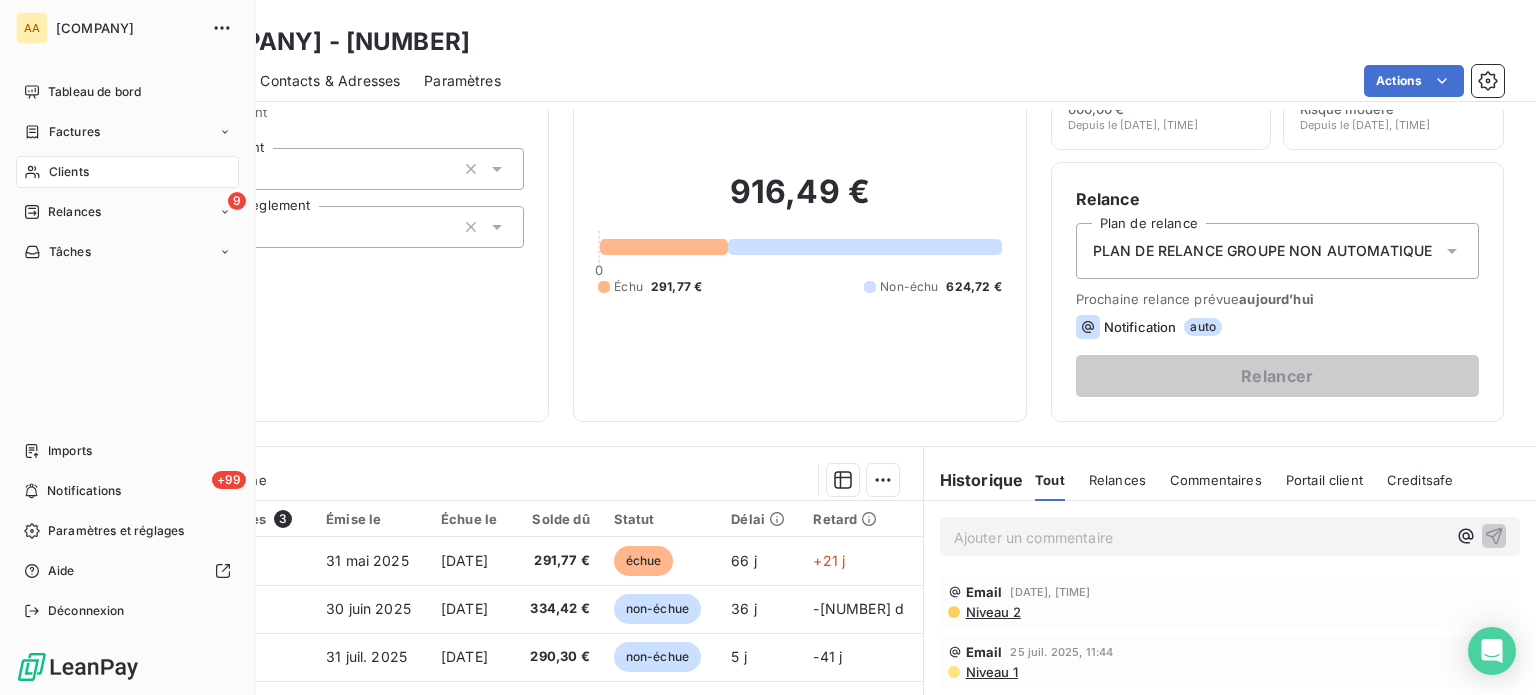 click on "Clients" at bounding box center (69, 172) 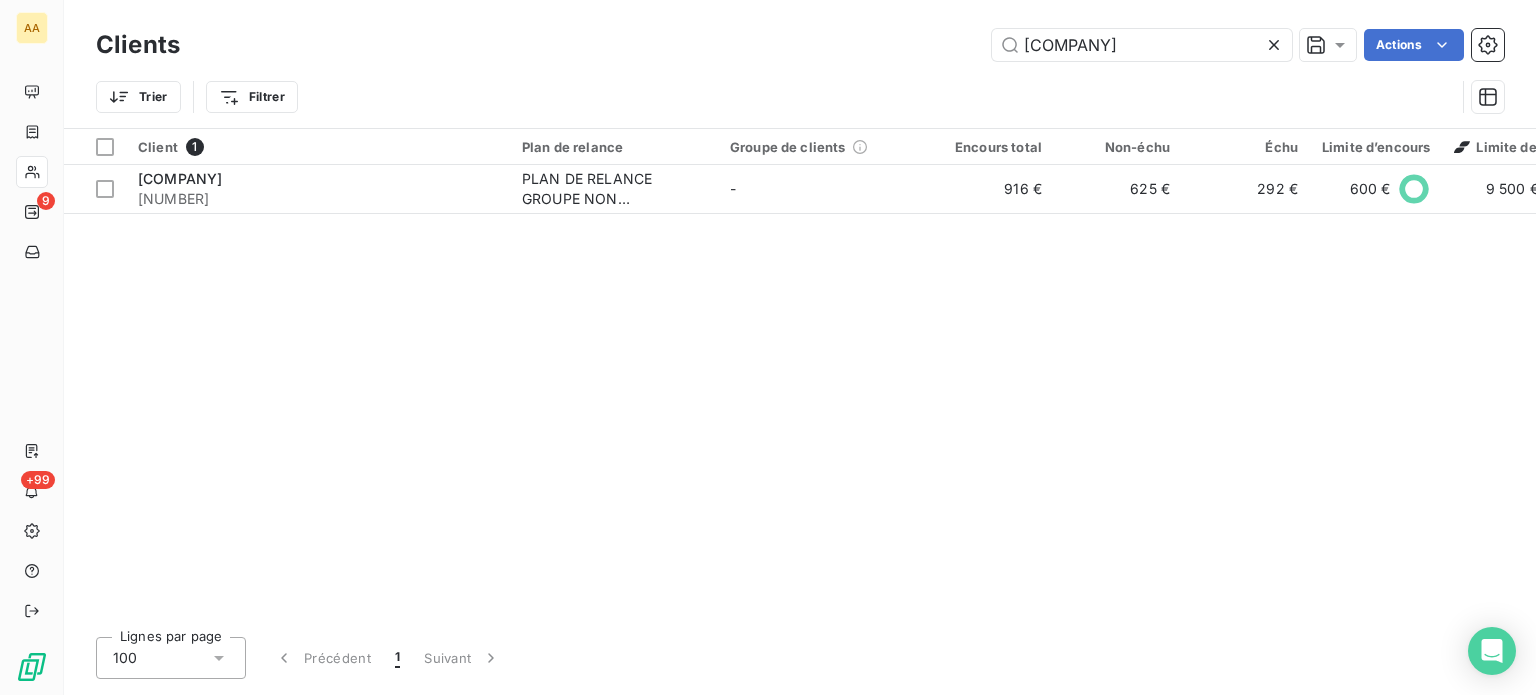 drag, startPoint x: 820, startPoint y: 21, endPoint x: 666, endPoint y: 0, distance: 155.42522 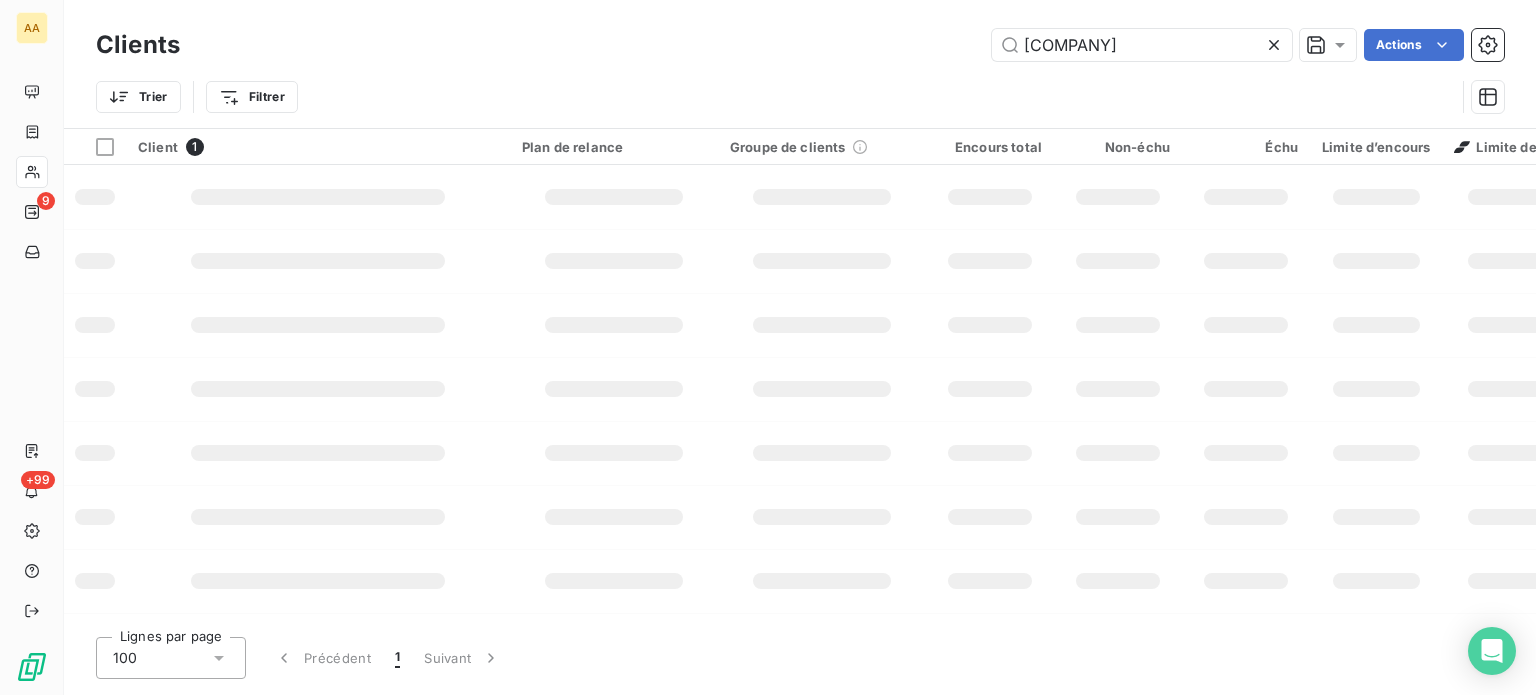 type on "[COMPANY]" 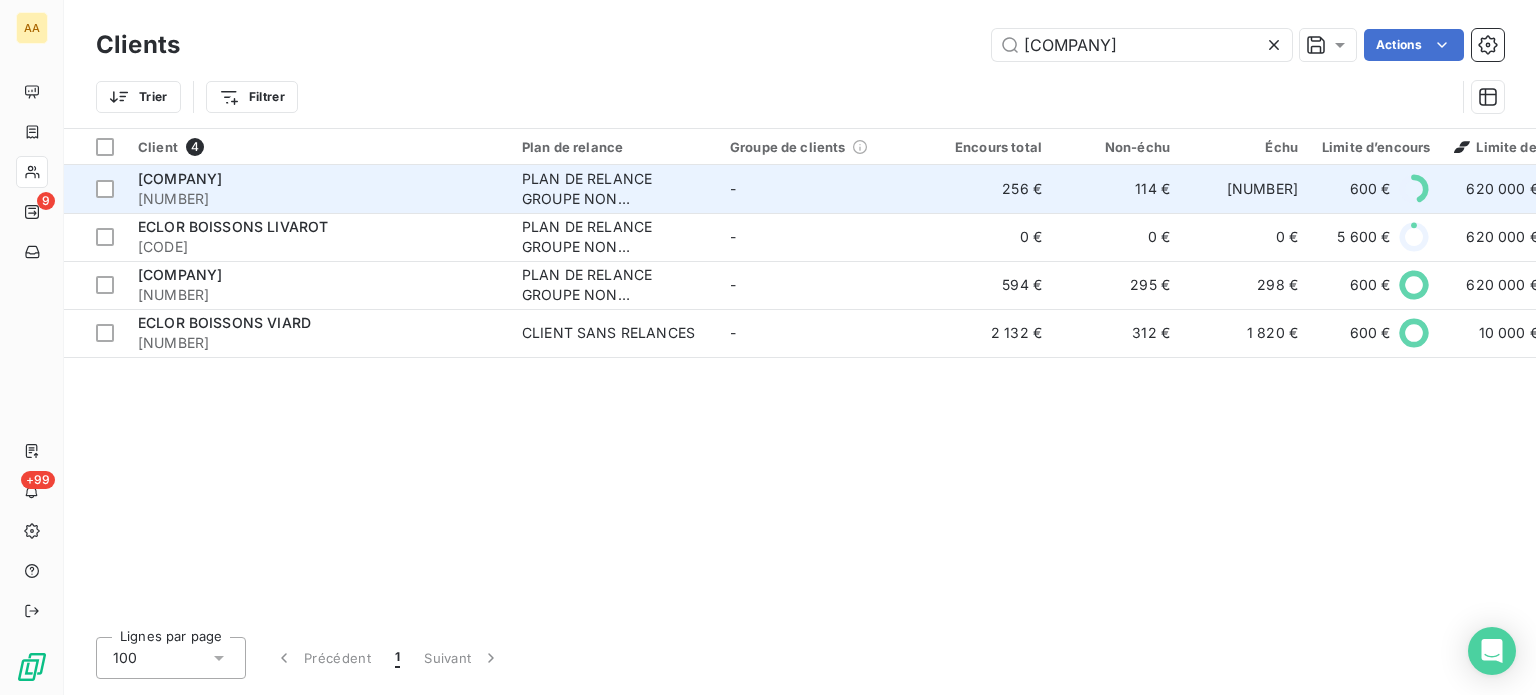 click on "[COMPANY]" at bounding box center [180, 178] 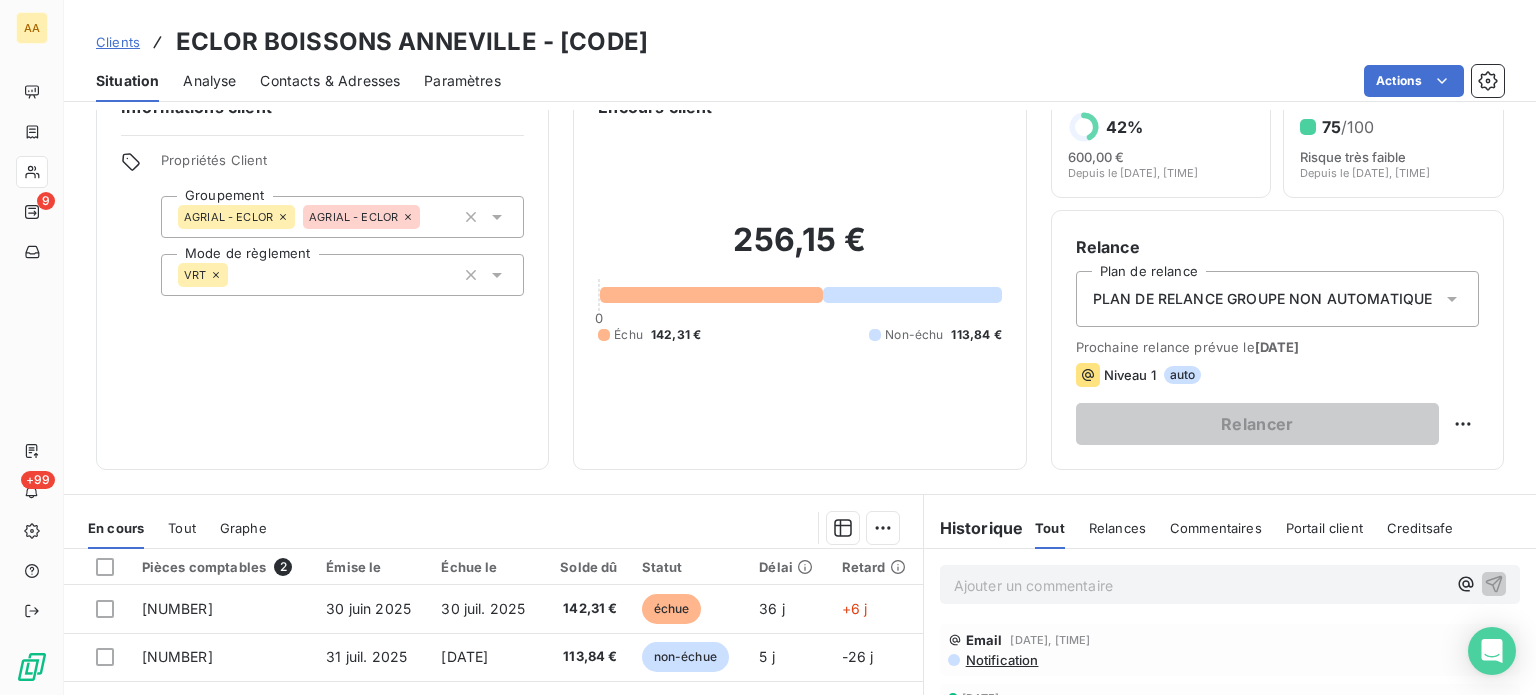 scroll, scrollTop: 100, scrollLeft: 0, axis: vertical 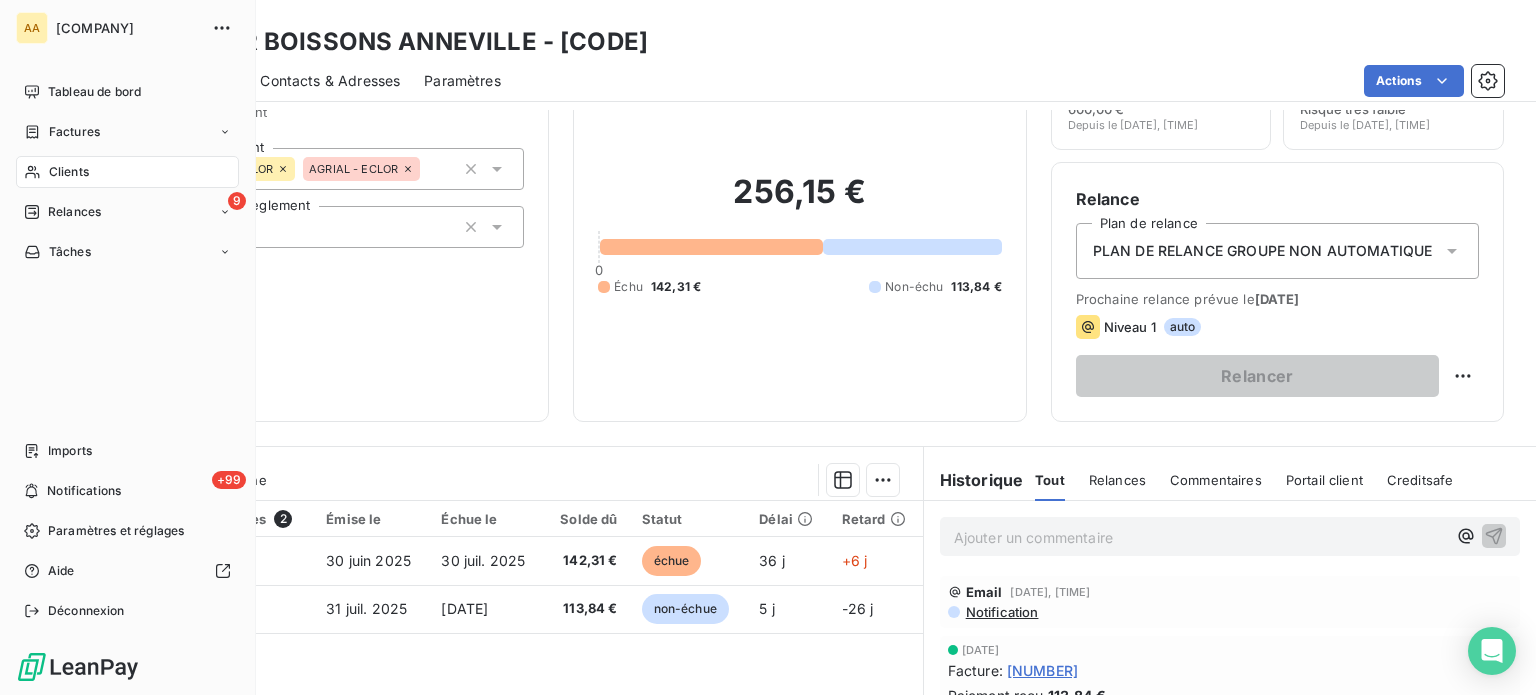 click on "Clients" at bounding box center [69, 172] 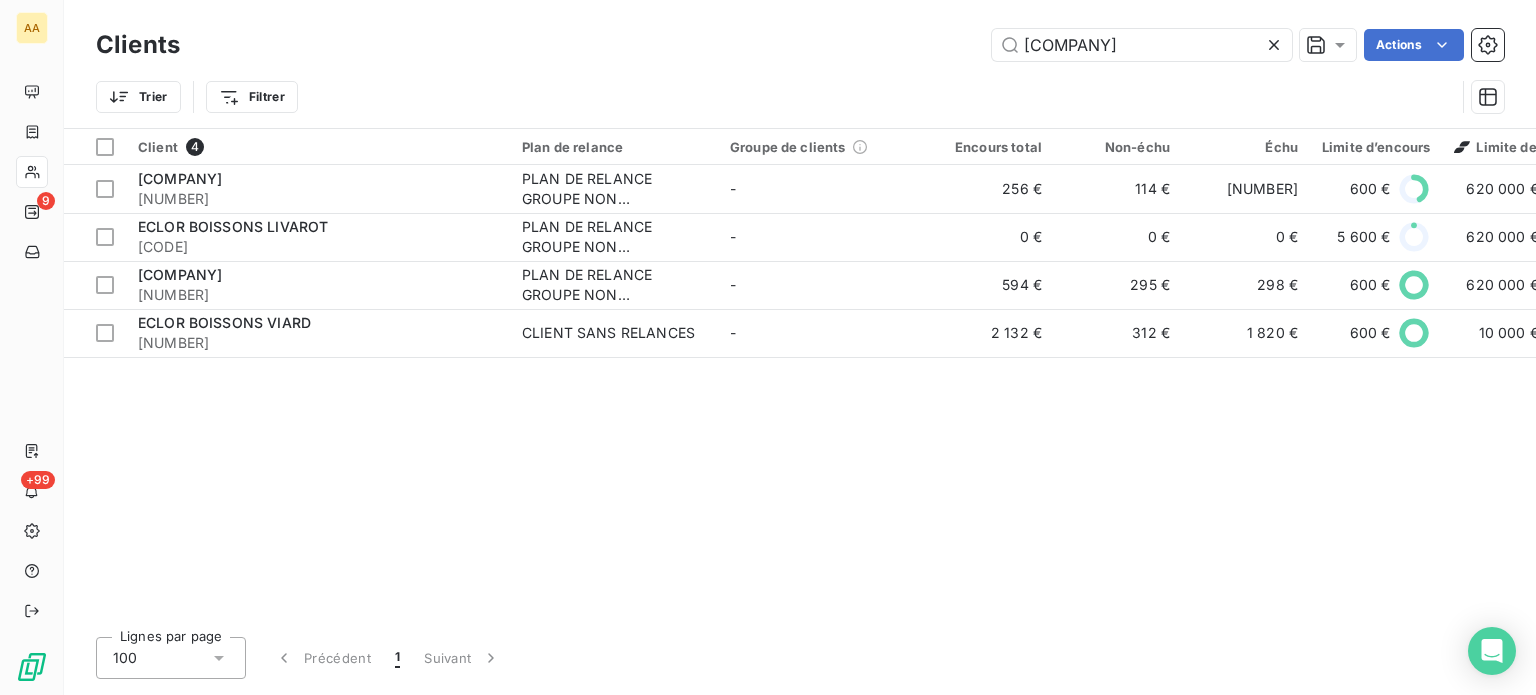 drag, startPoint x: 1053, startPoint y: 45, endPoint x: 912, endPoint y: 39, distance: 141.12761 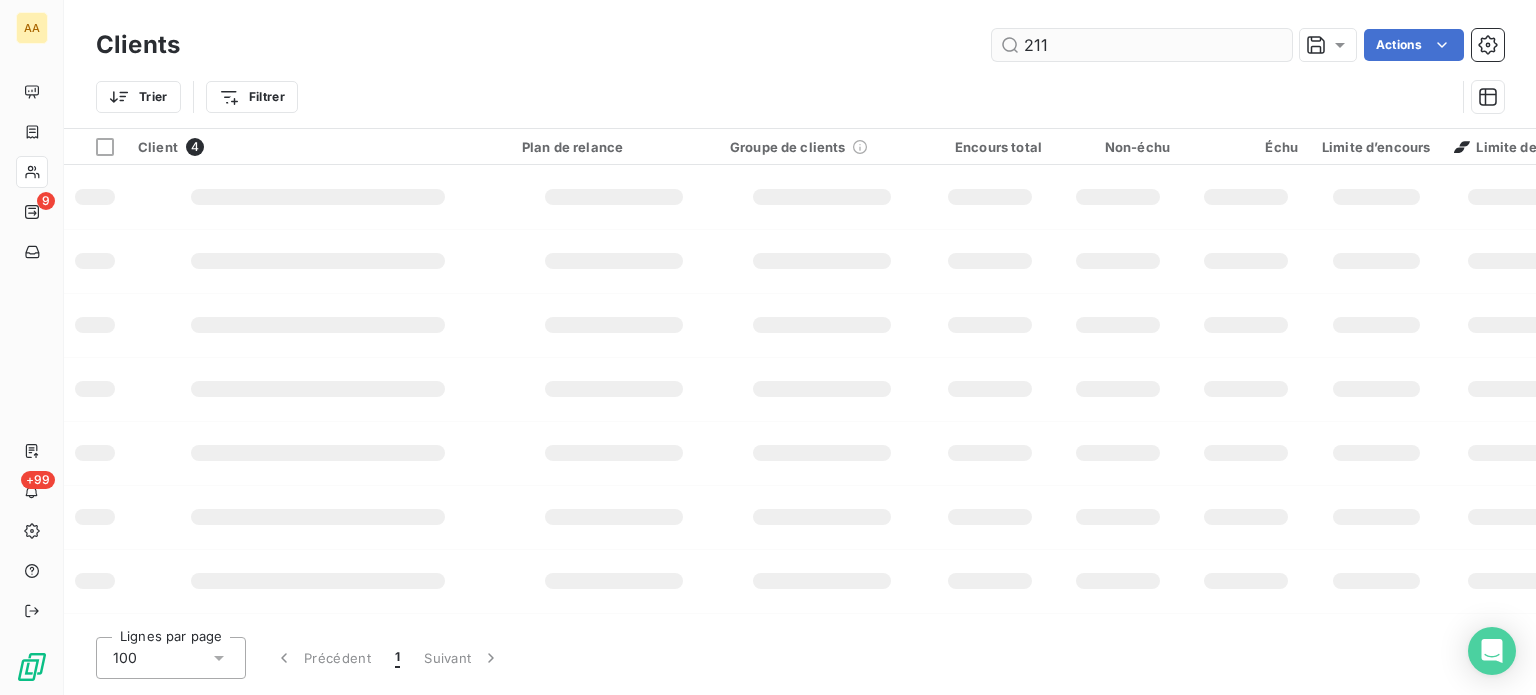 click on "211" at bounding box center (1142, 45) 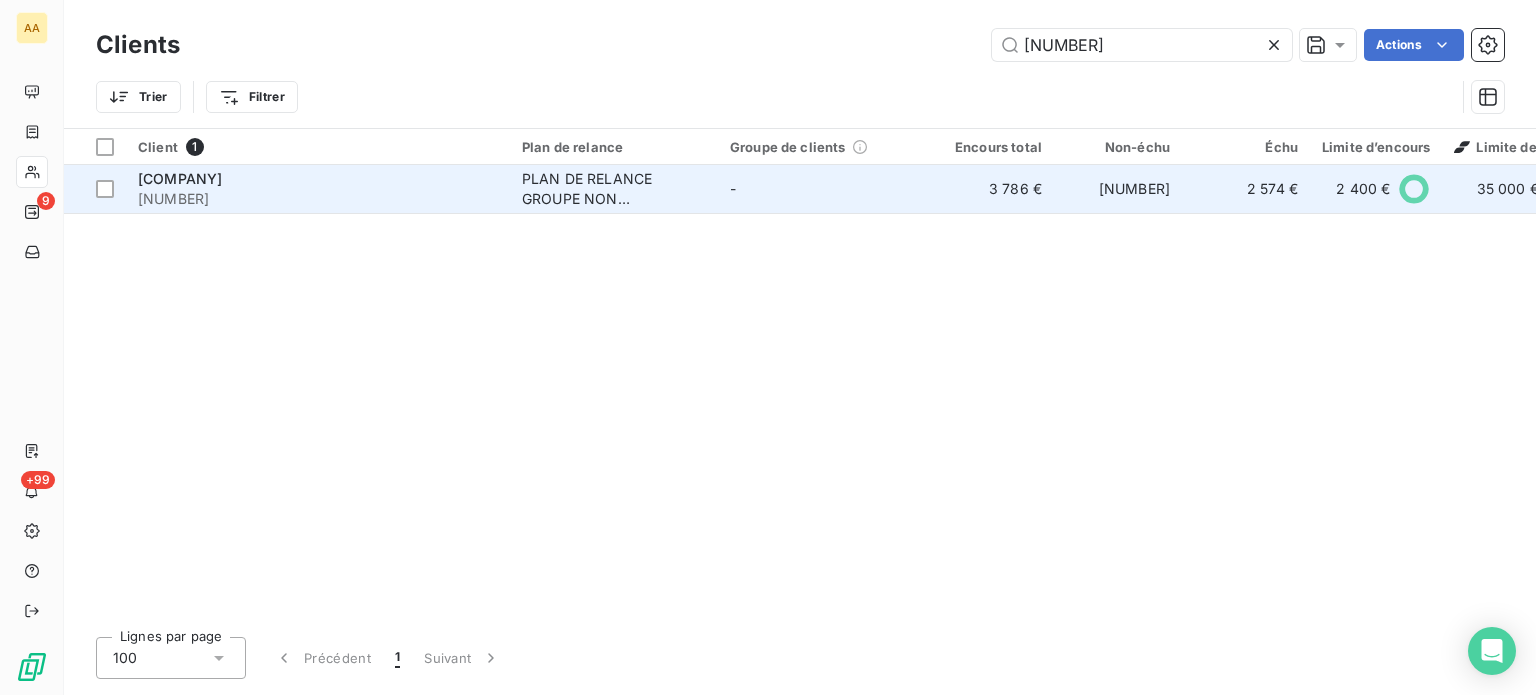 type on "[NUMBER]" 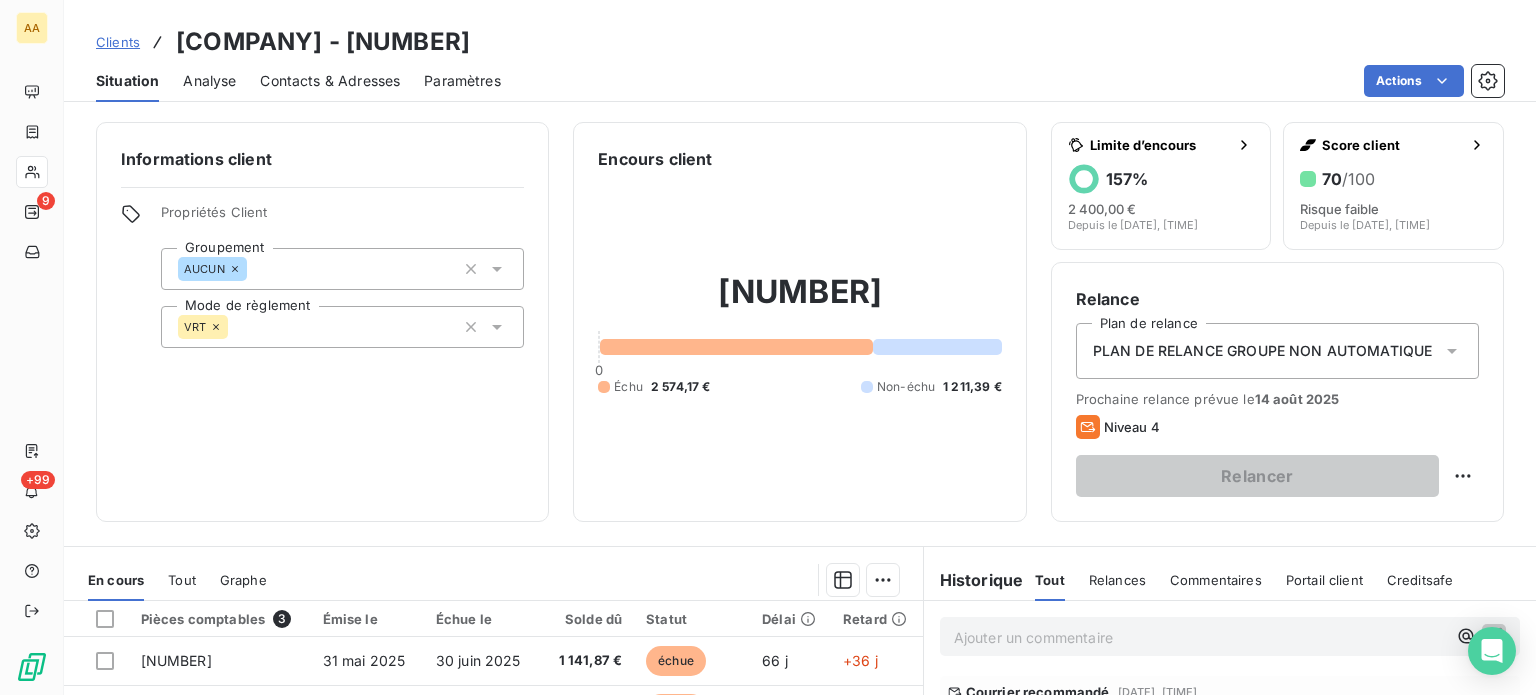 scroll, scrollTop: 100, scrollLeft: 0, axis: vertical 